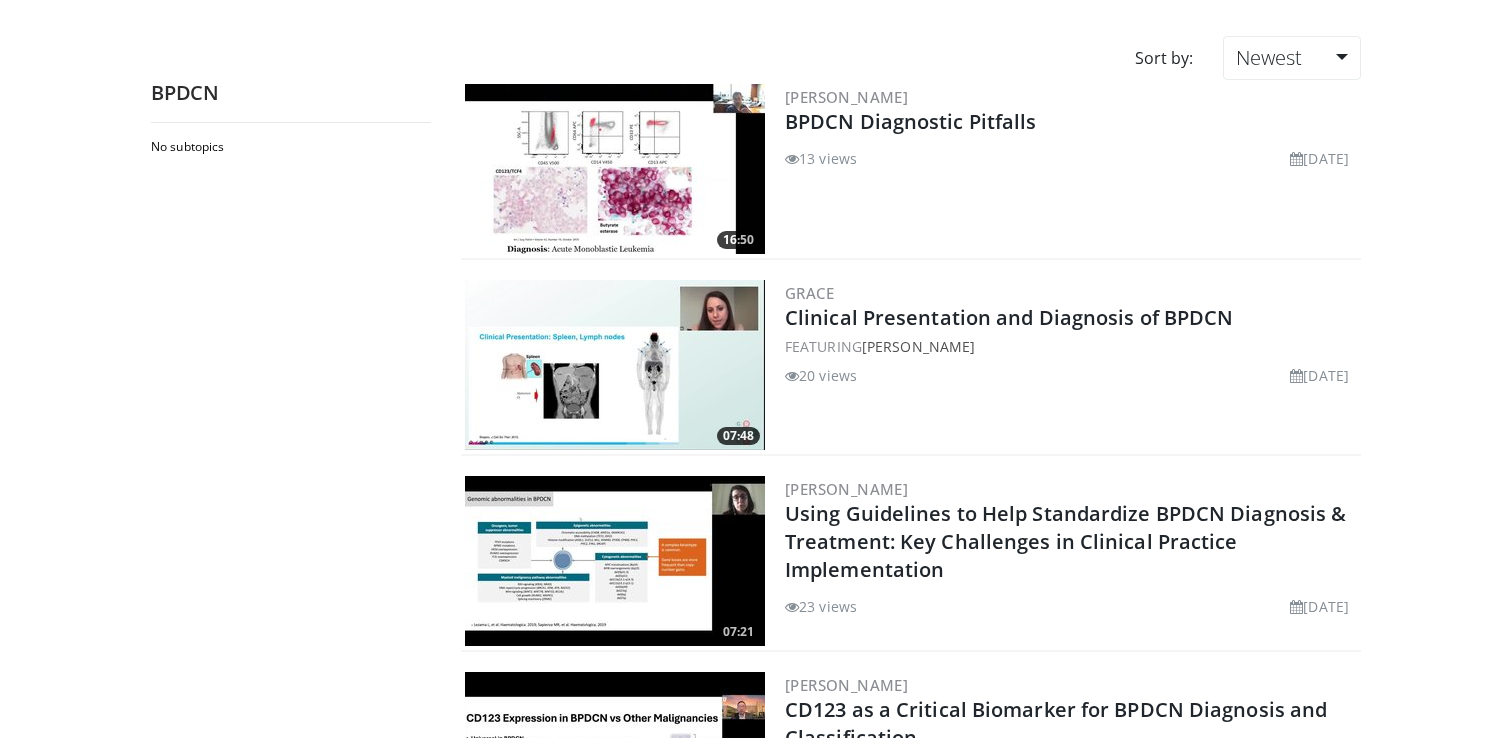 scroll, scrollTop: 0, scrollLeft: 0, axis: both 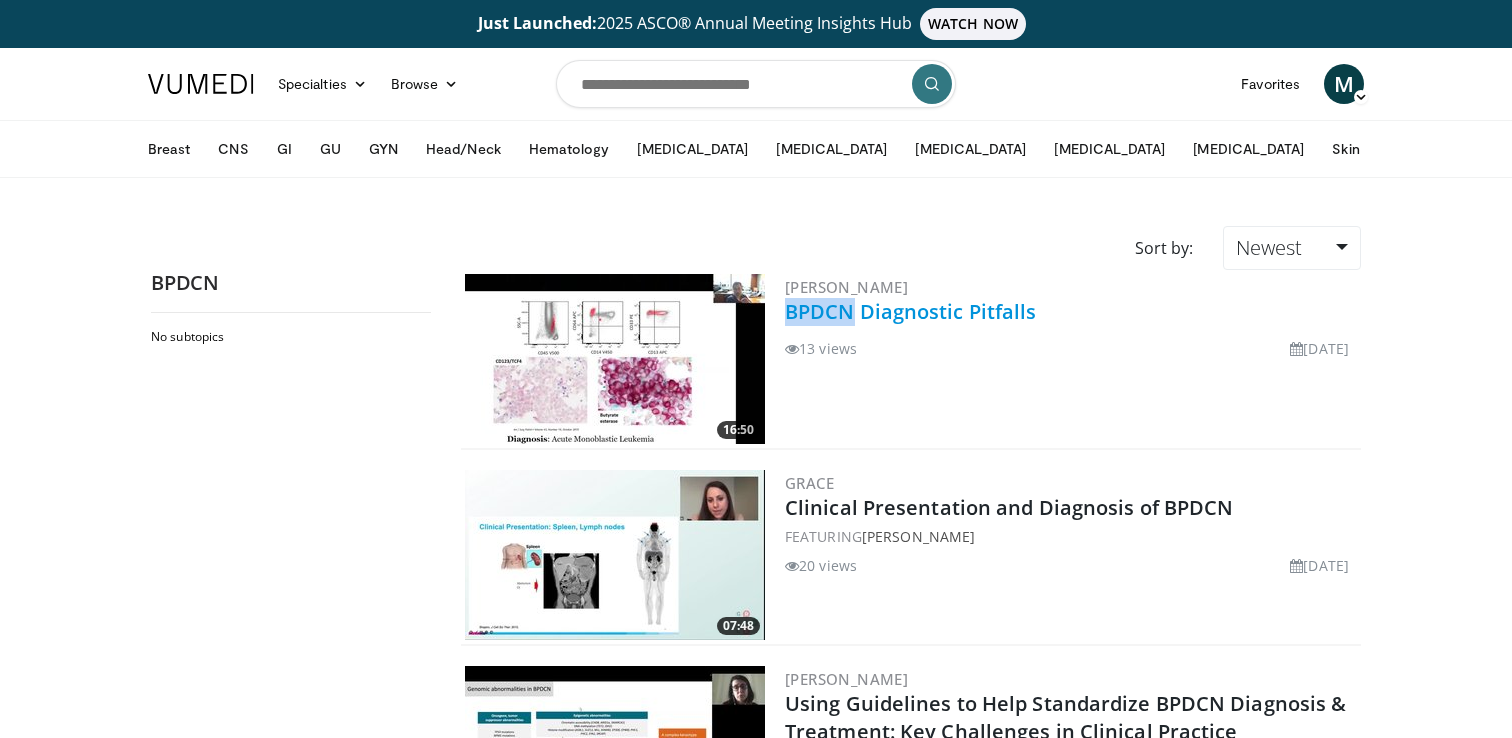 drag, startPoint x: 781, startPoint y: 309, endPoint x: 851, endPoint y: 307, distance: 70.028564 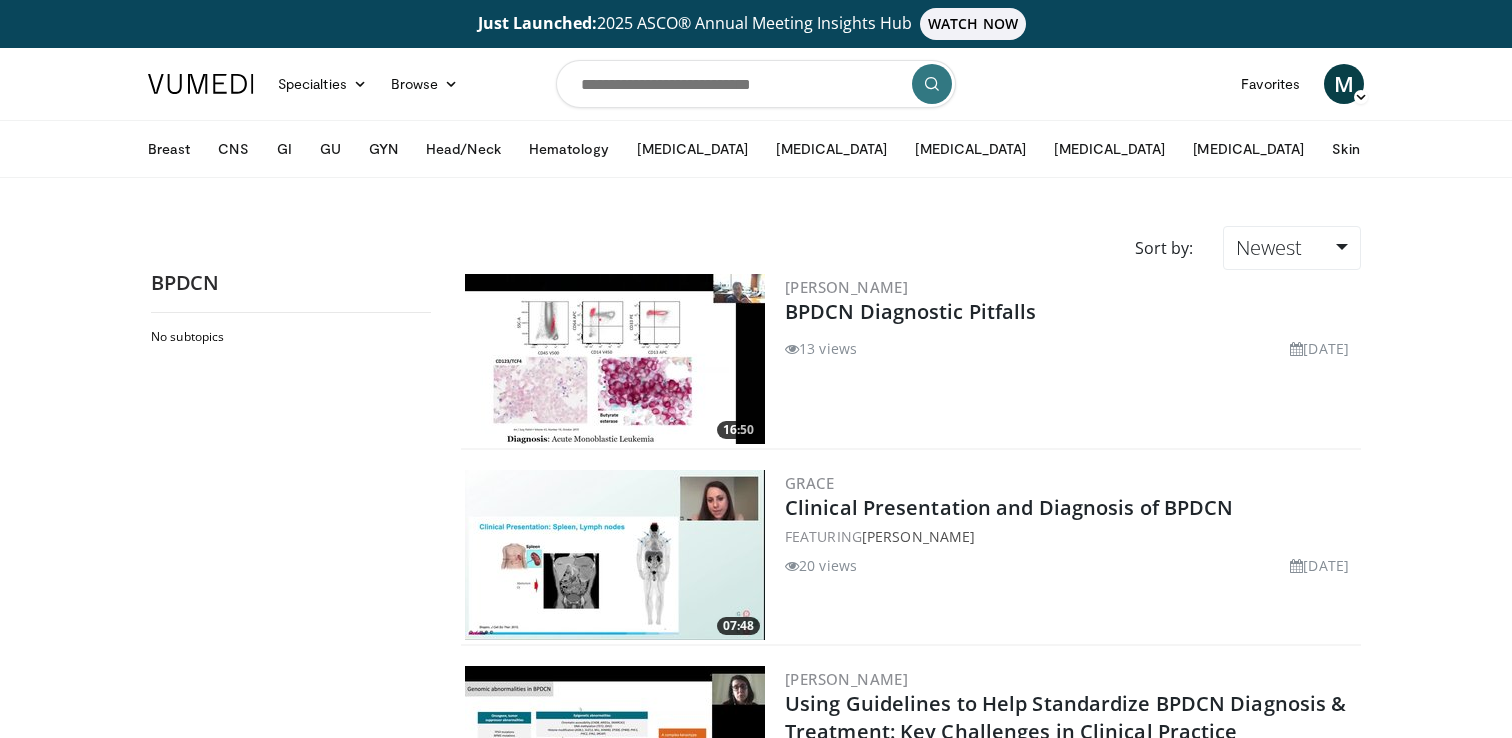 click at bounding box center [756, 84] 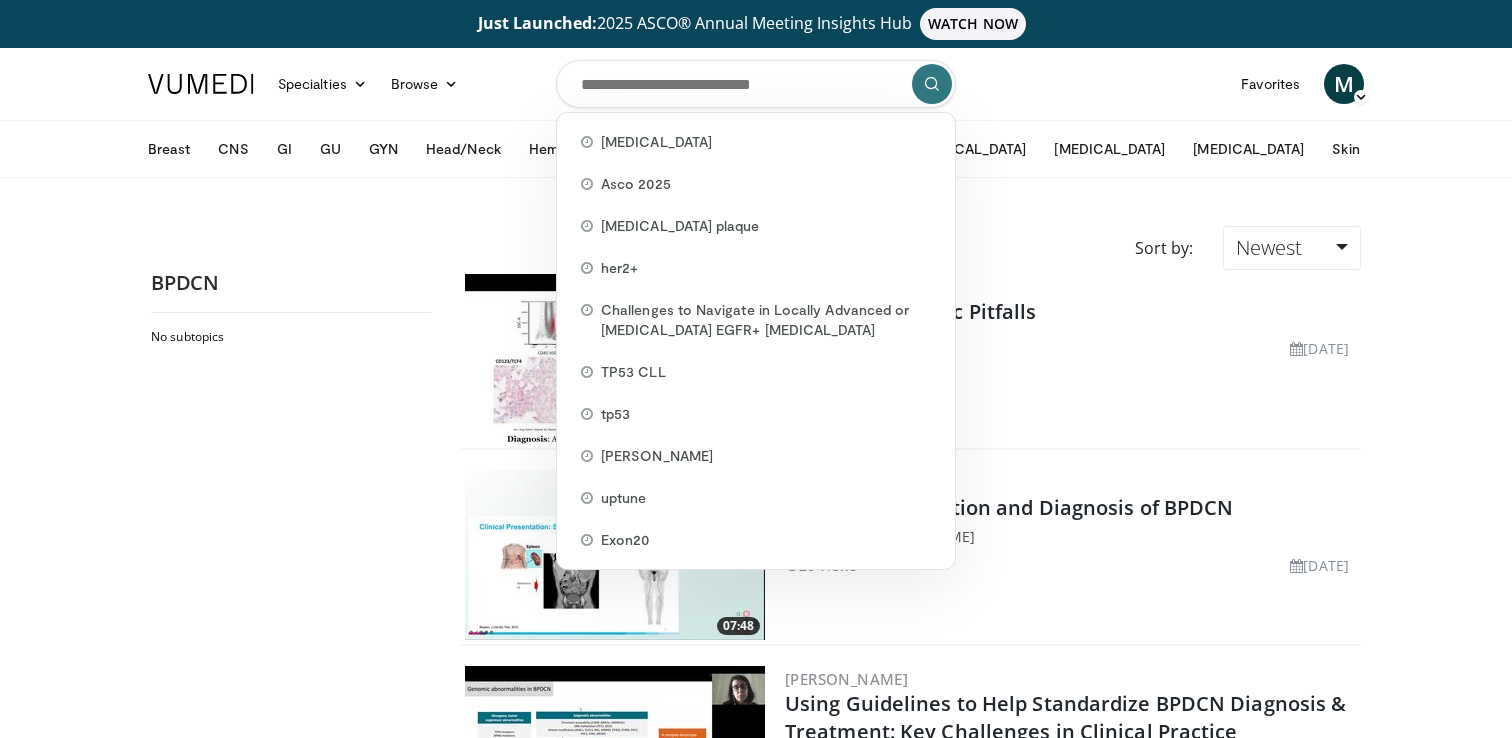 paste on "*****" 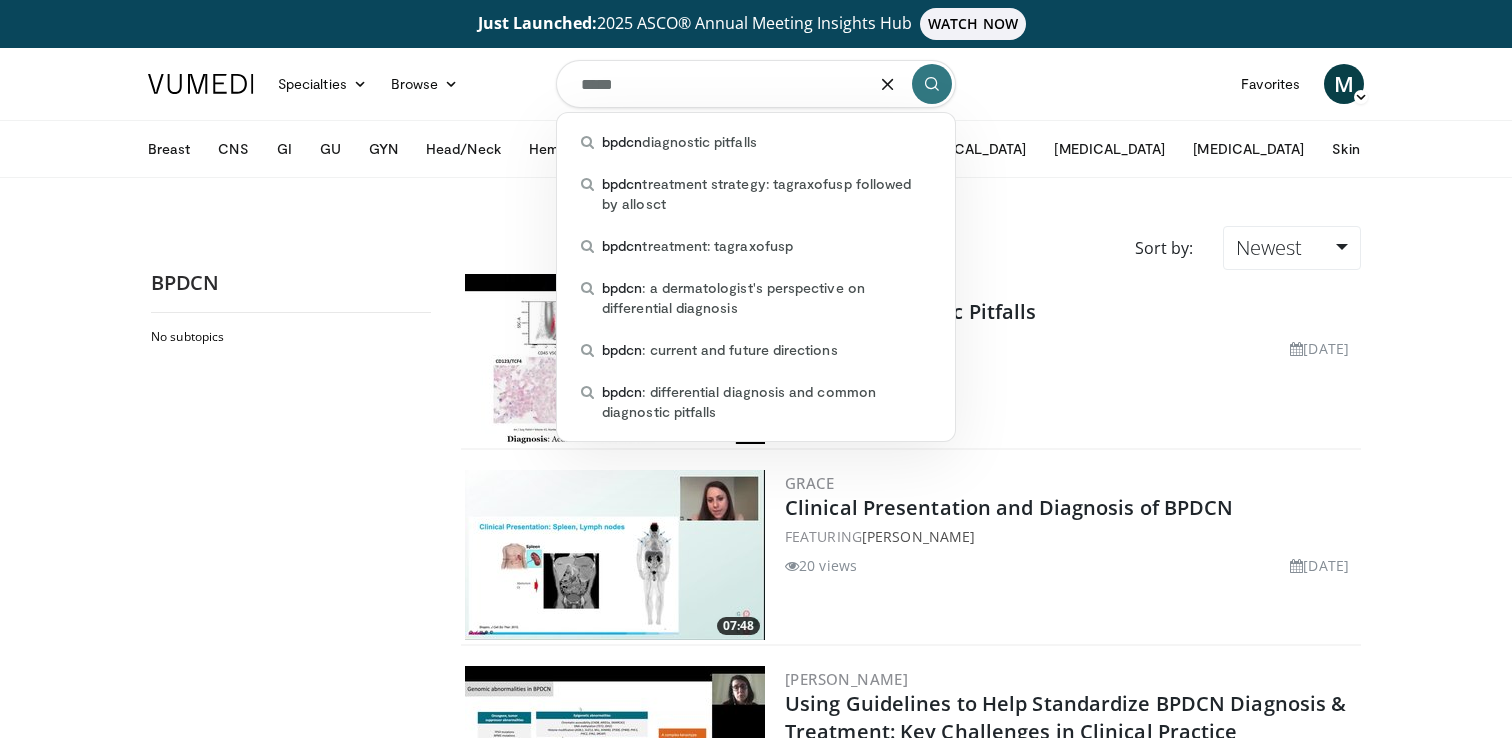 type on "*****" 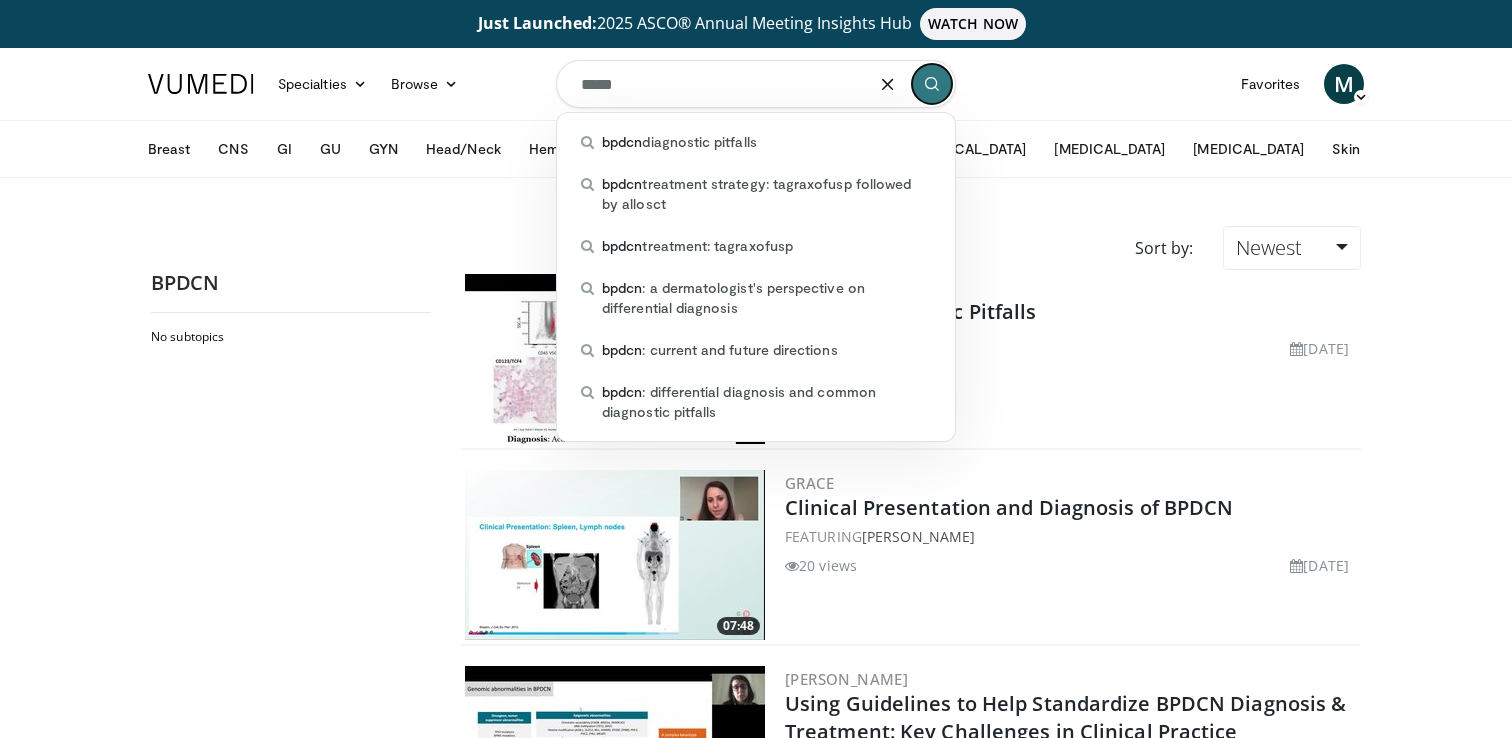 click at bounding box center (932, 84) 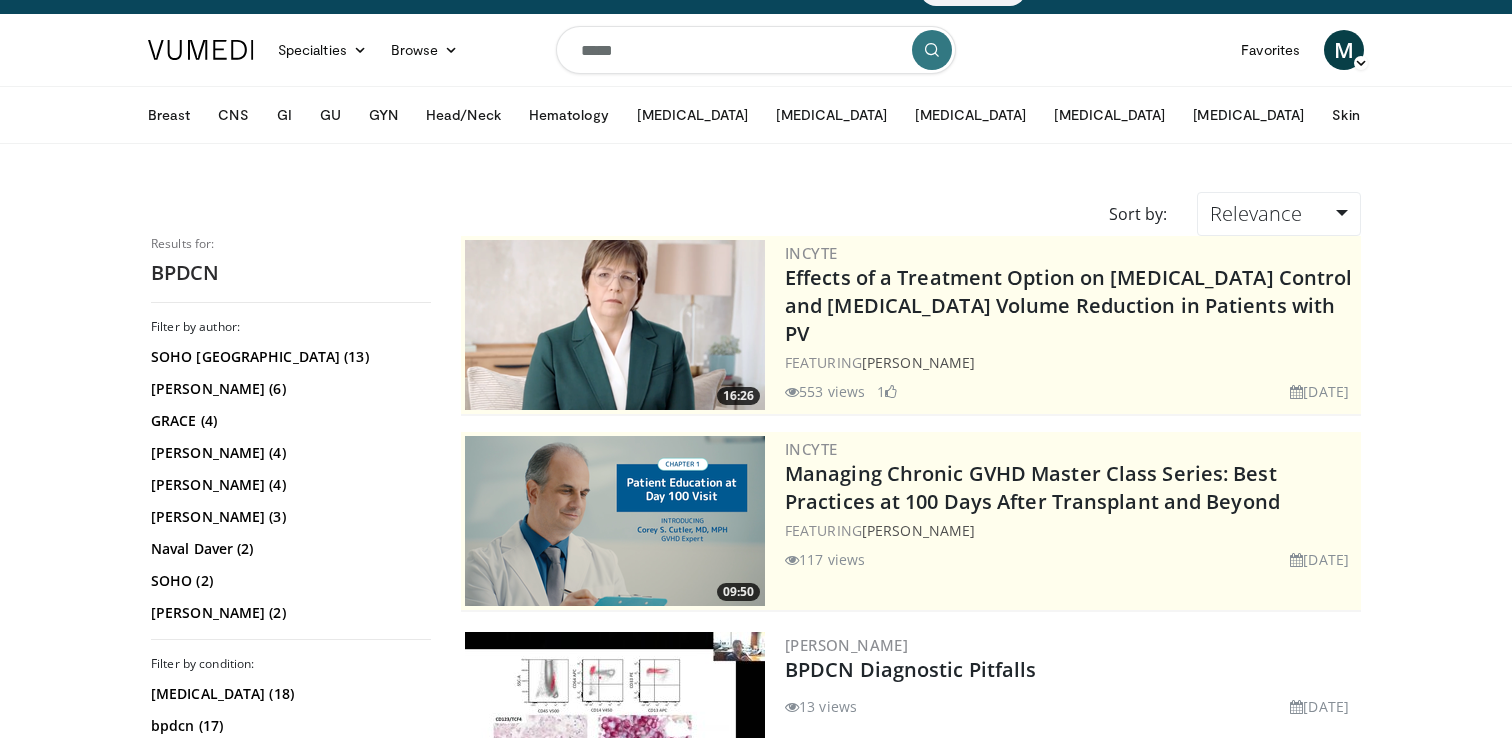scroll, scrollTop: 0, scrollLeft: 0, axis: both 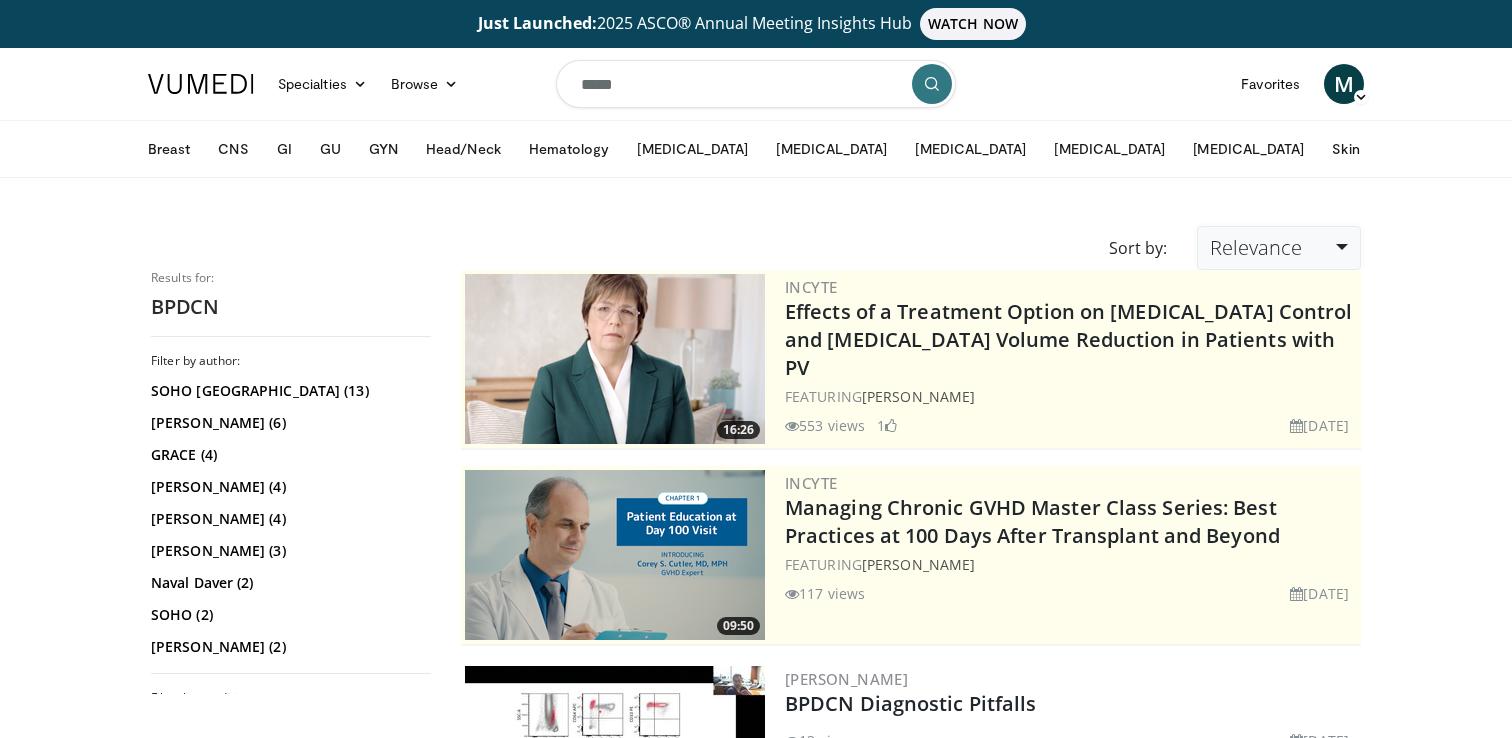 click on "Relevance" at bounding box center (1279, 248) 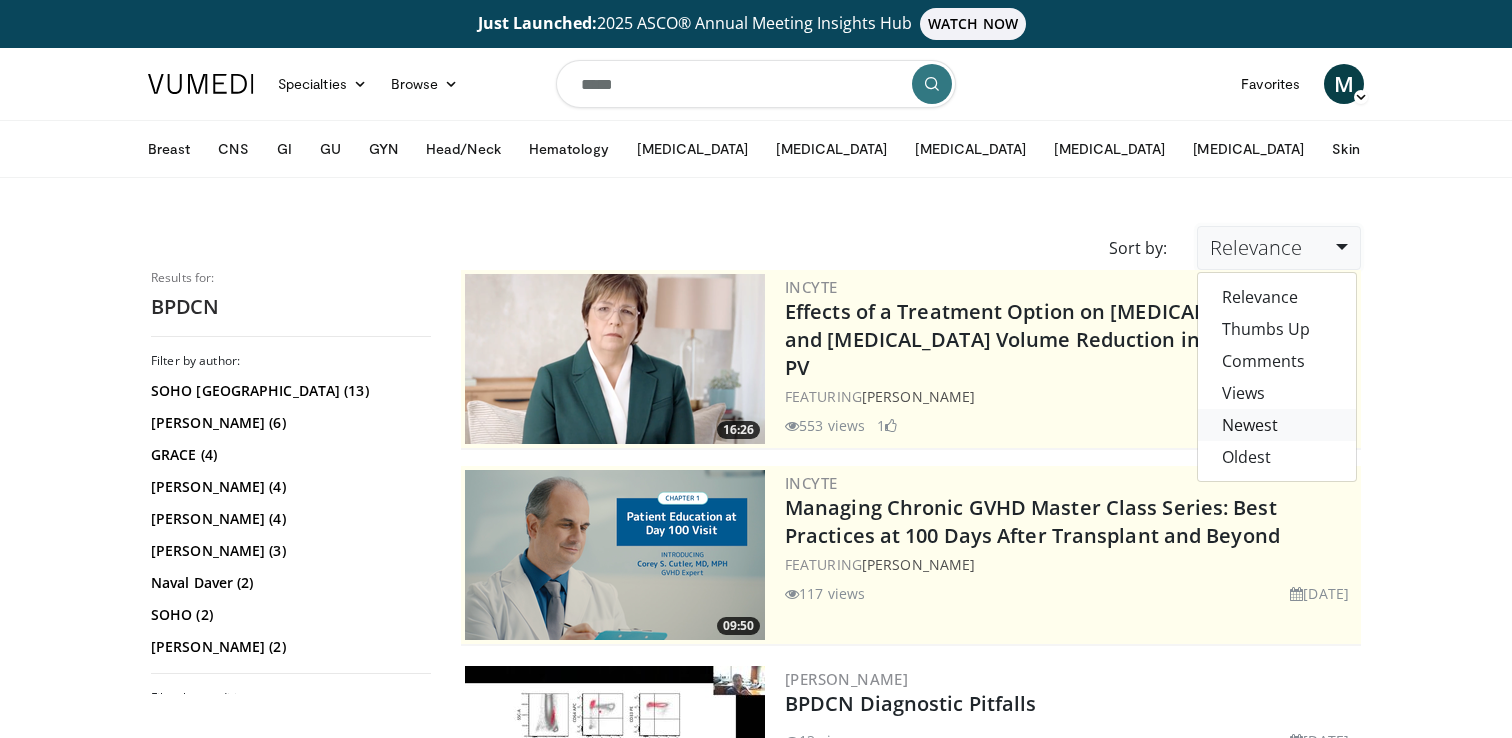 click on "Newest" at bounding box center [1277, 425] 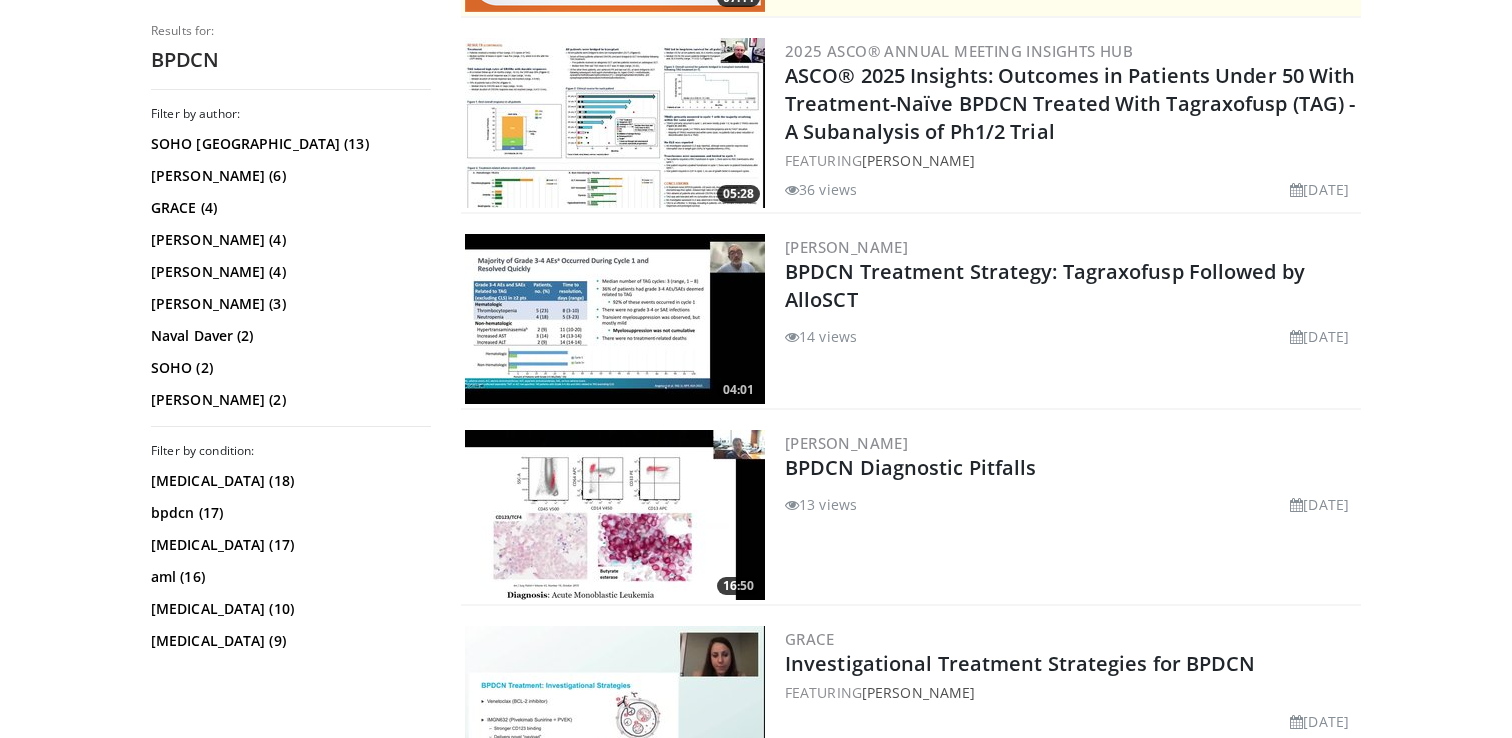 scroll, scrollTop: 0, scrollLeft: 0, axis: both 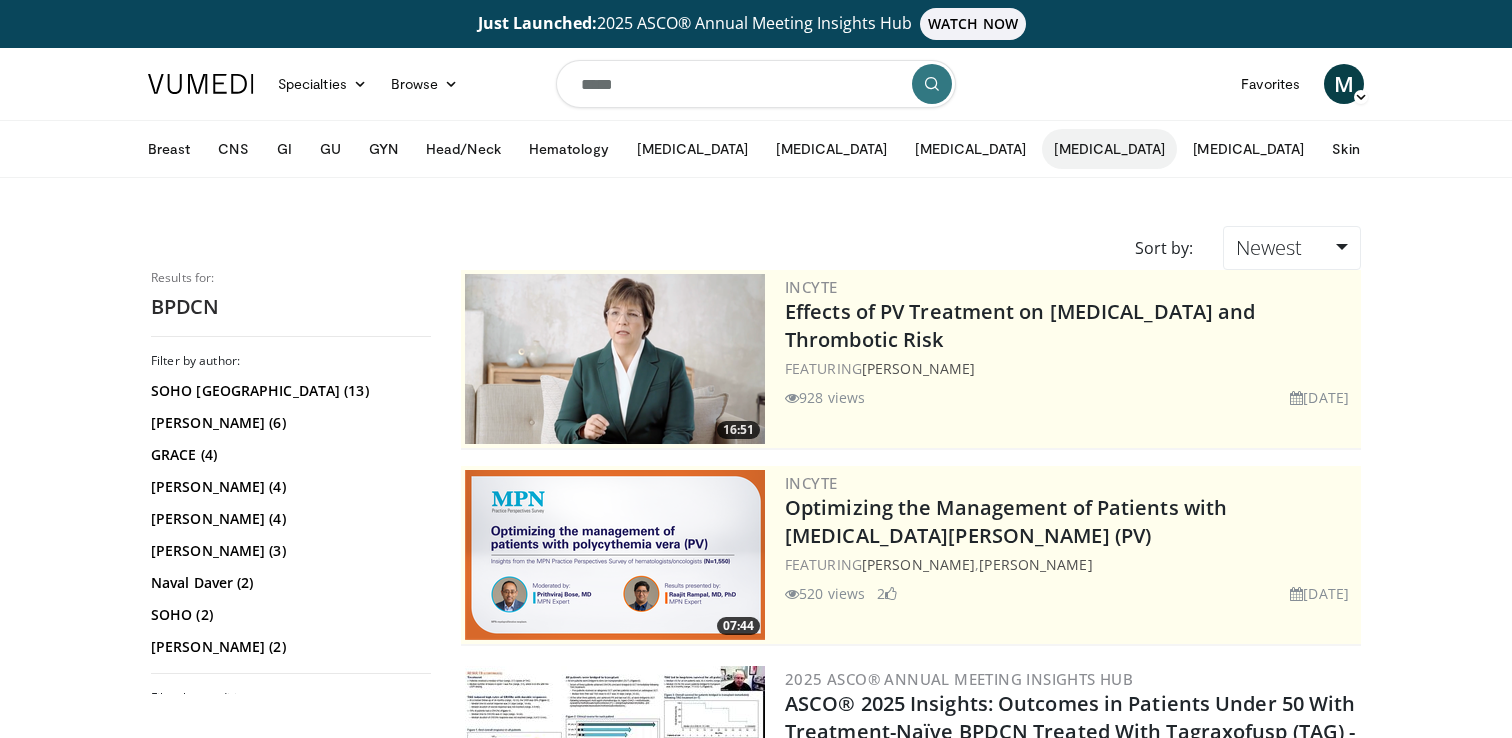 click on "[MEDICAL_DATA]" at bounding box center (1109, 149) 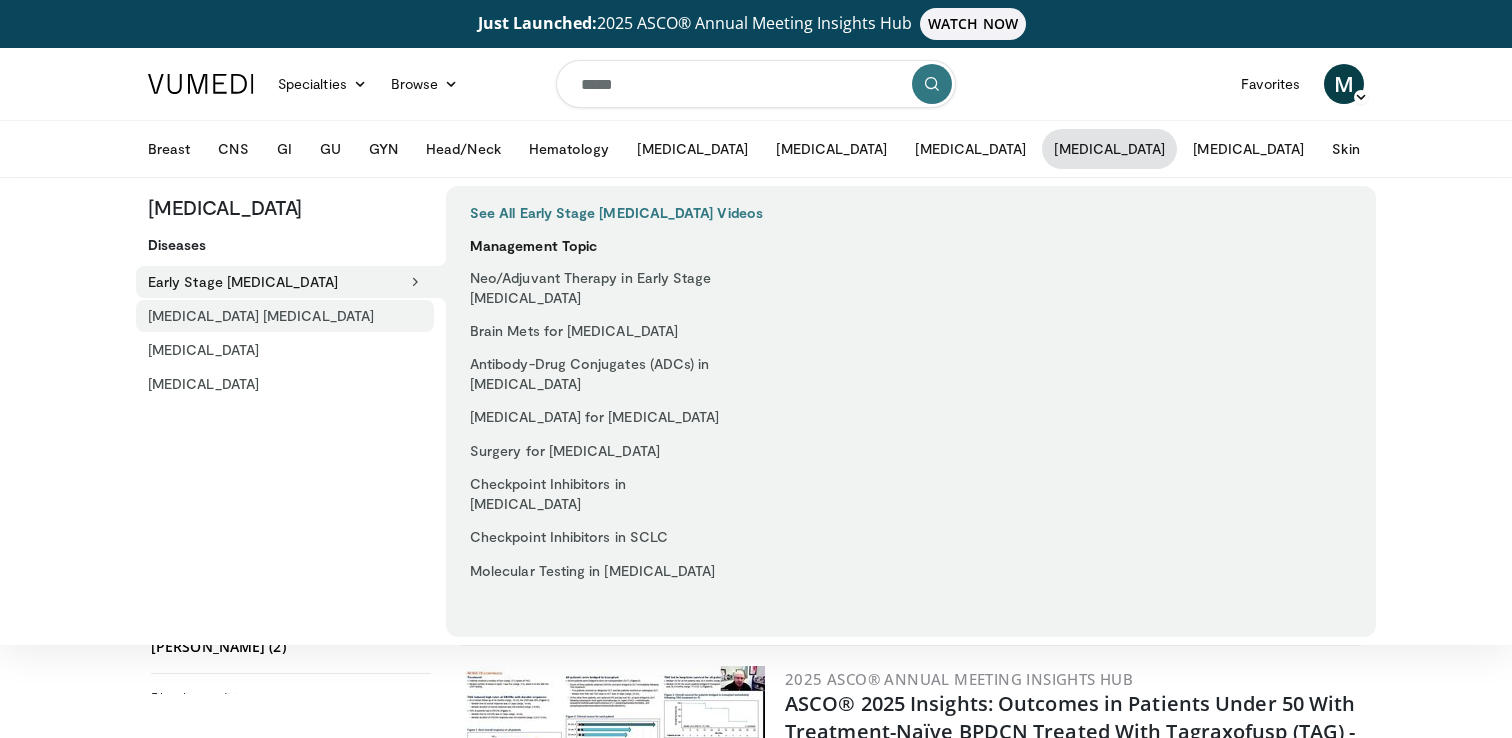 click on "[MEDICAL_DATA] [MEDICAL_DATA]" at bounding box center (279, 316) 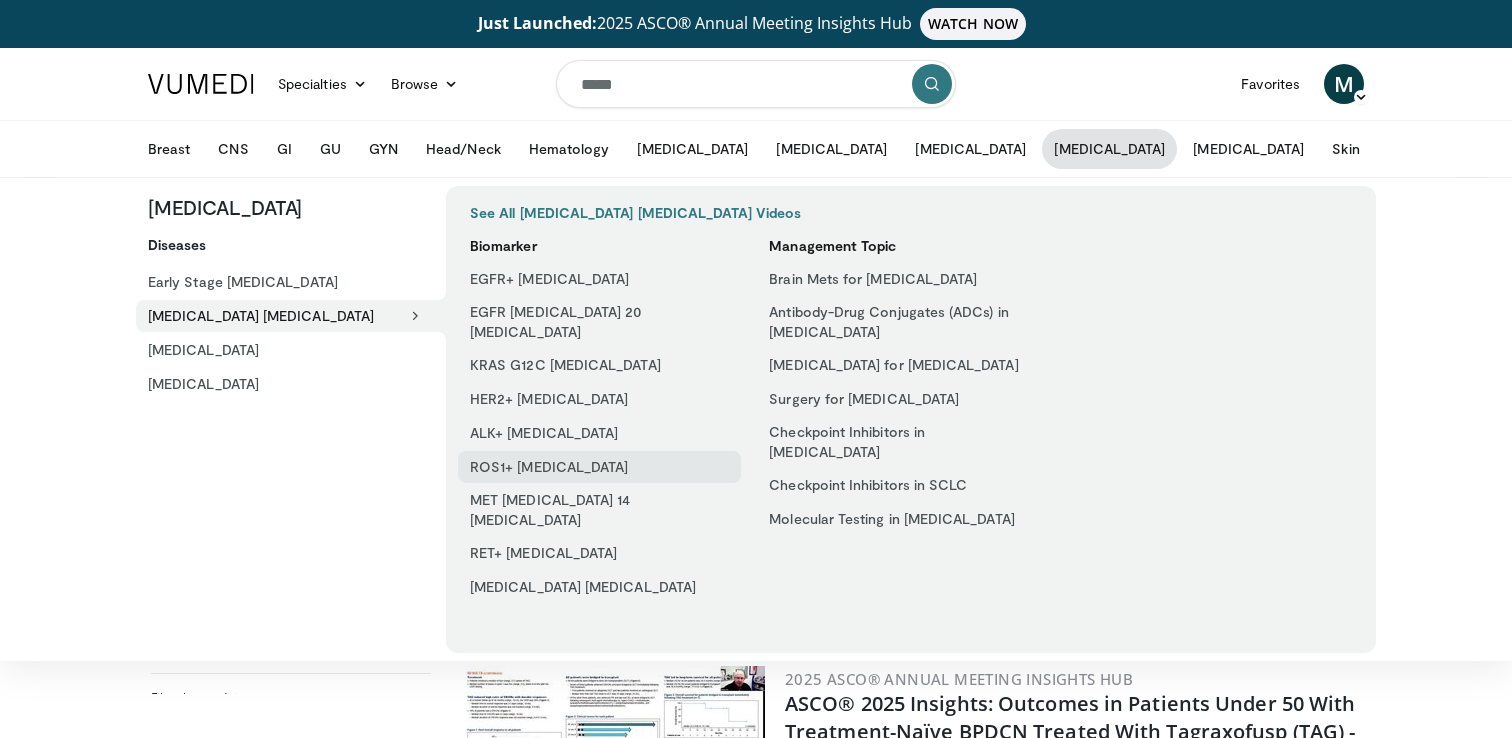 click on "ROS1+ [MEDICAL_DATA]" at bounding box center (599, 467) 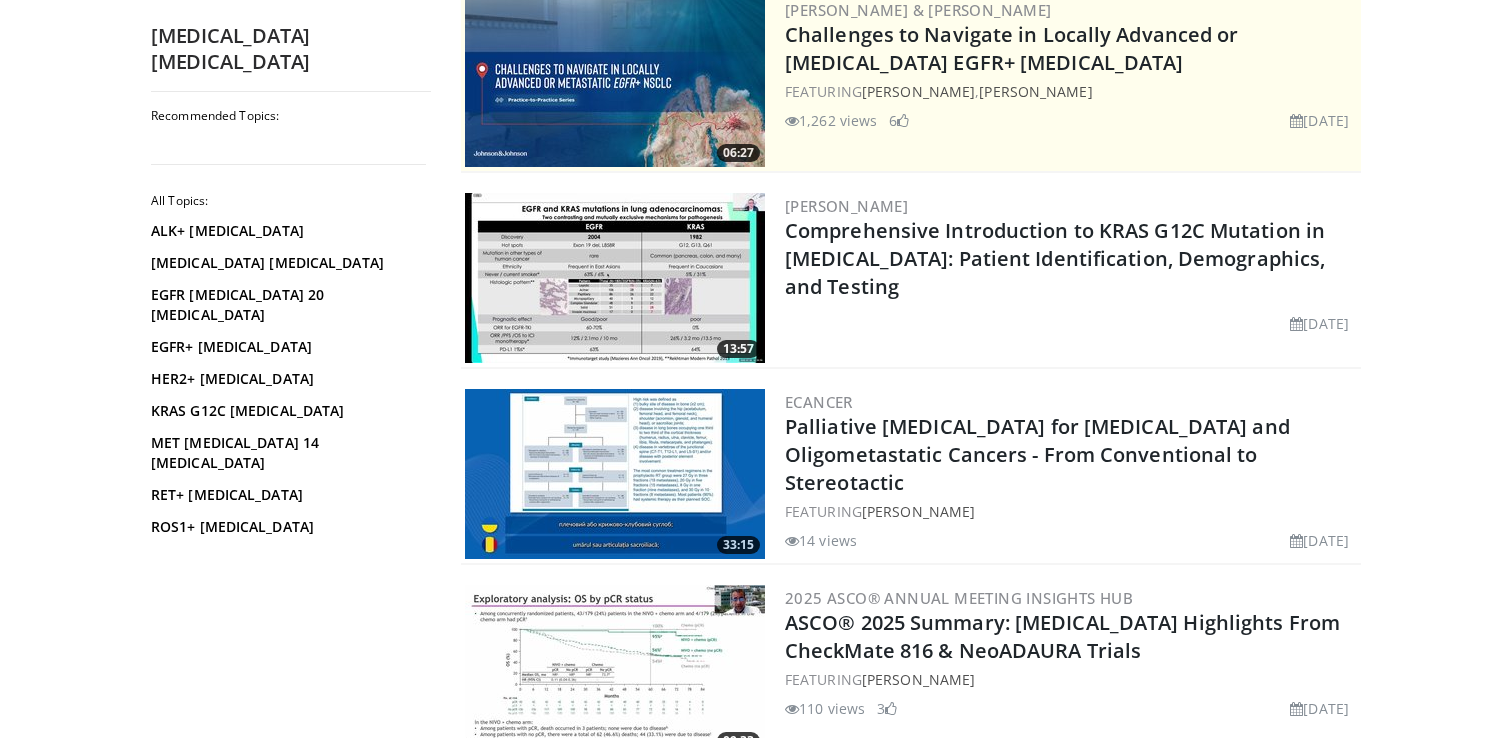 scroll, scrollTop: 0, scrollLeft: 0, axis: both 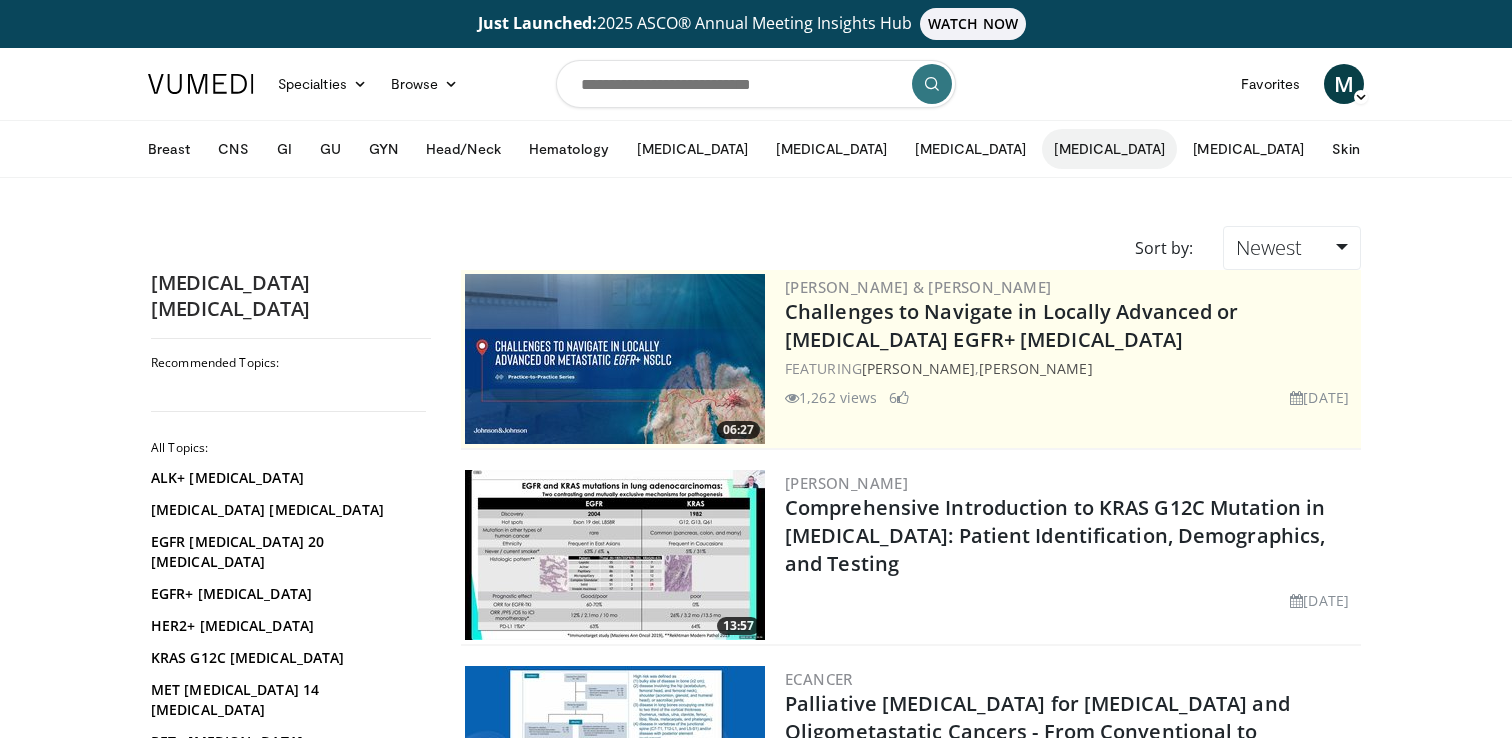 click on "[MEDICAL_DATA]" at bounding box center (1109, 149) 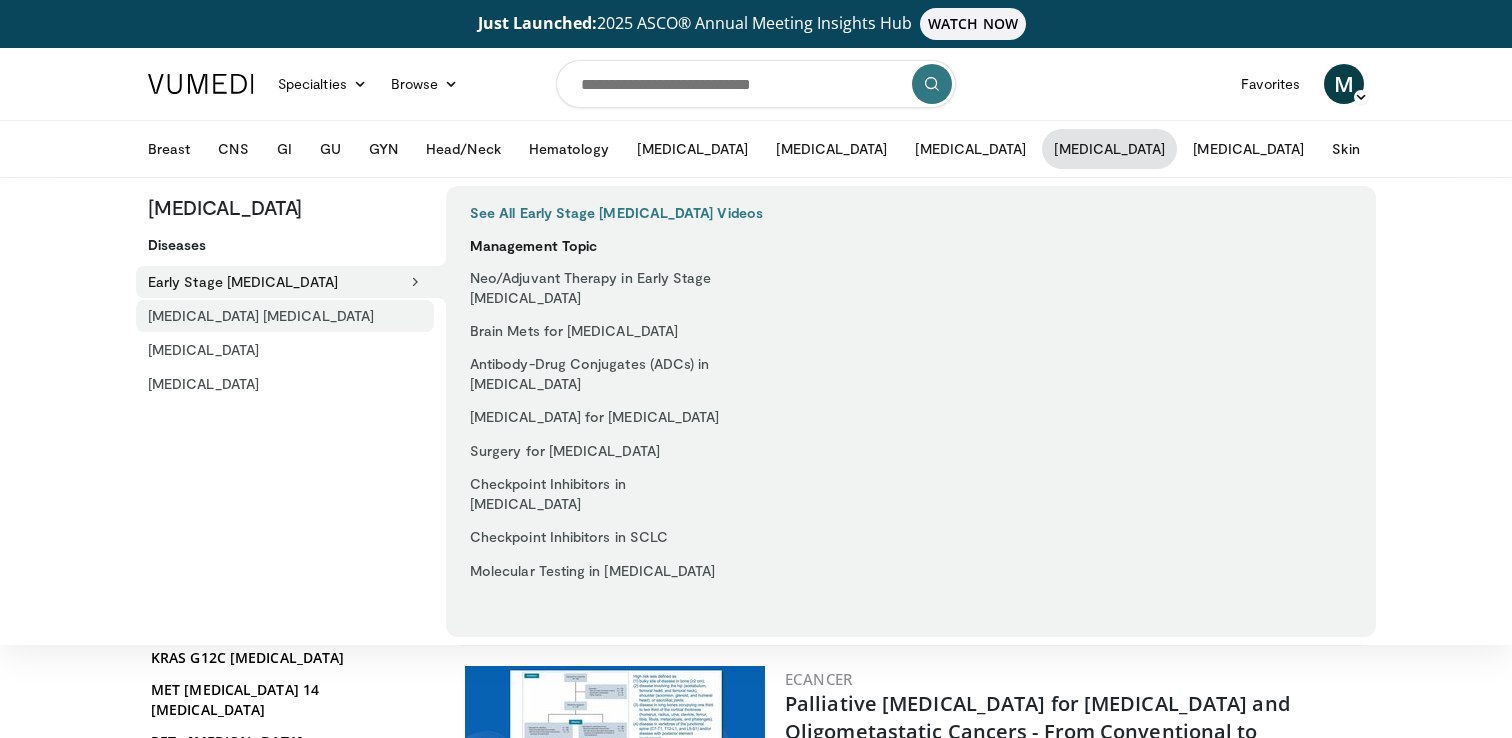 click on "[MEDICAL_DATA] [MEDICAL_DATA]" at bounding box center (279, 316) 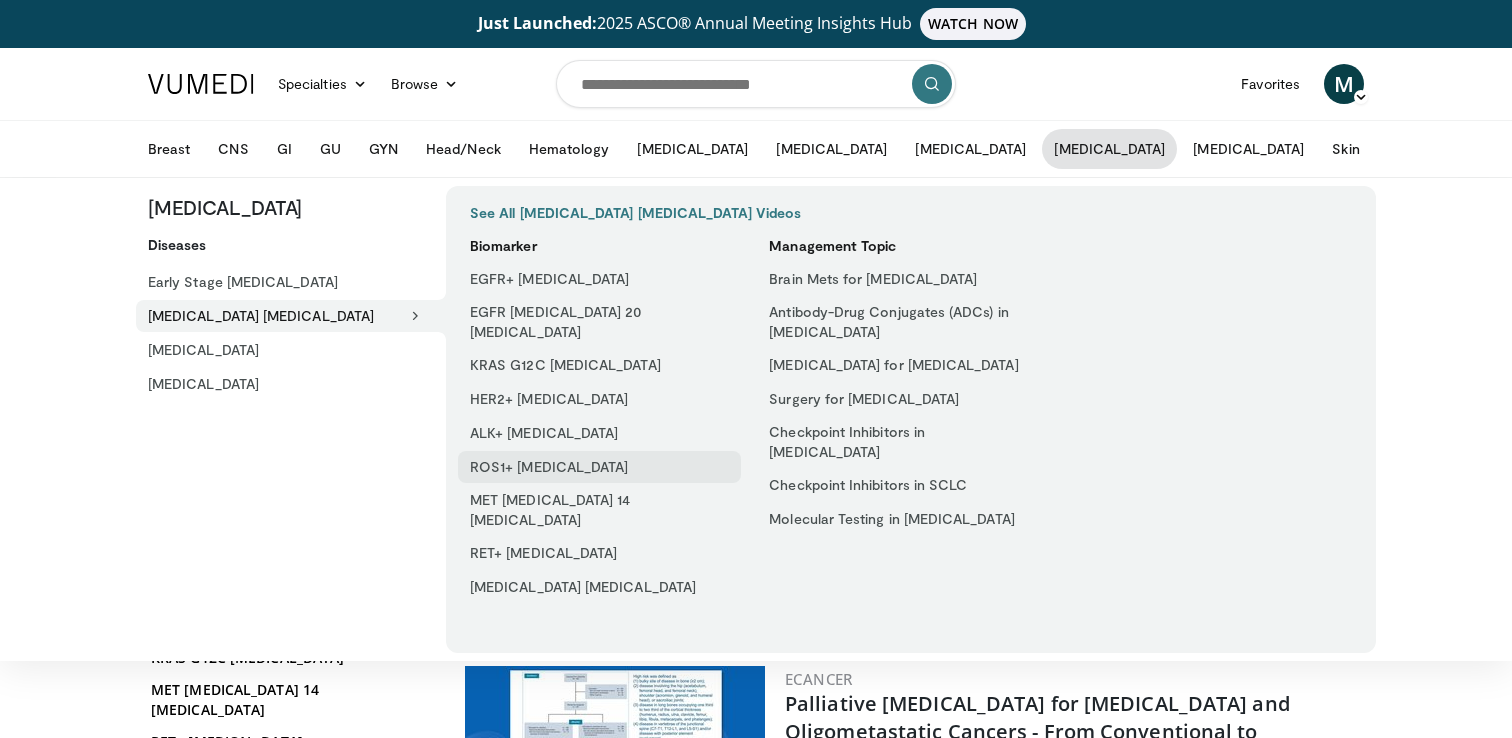 click on "ROS1+ [MEDICAL_DATA]" at bounding box center (599, 467) 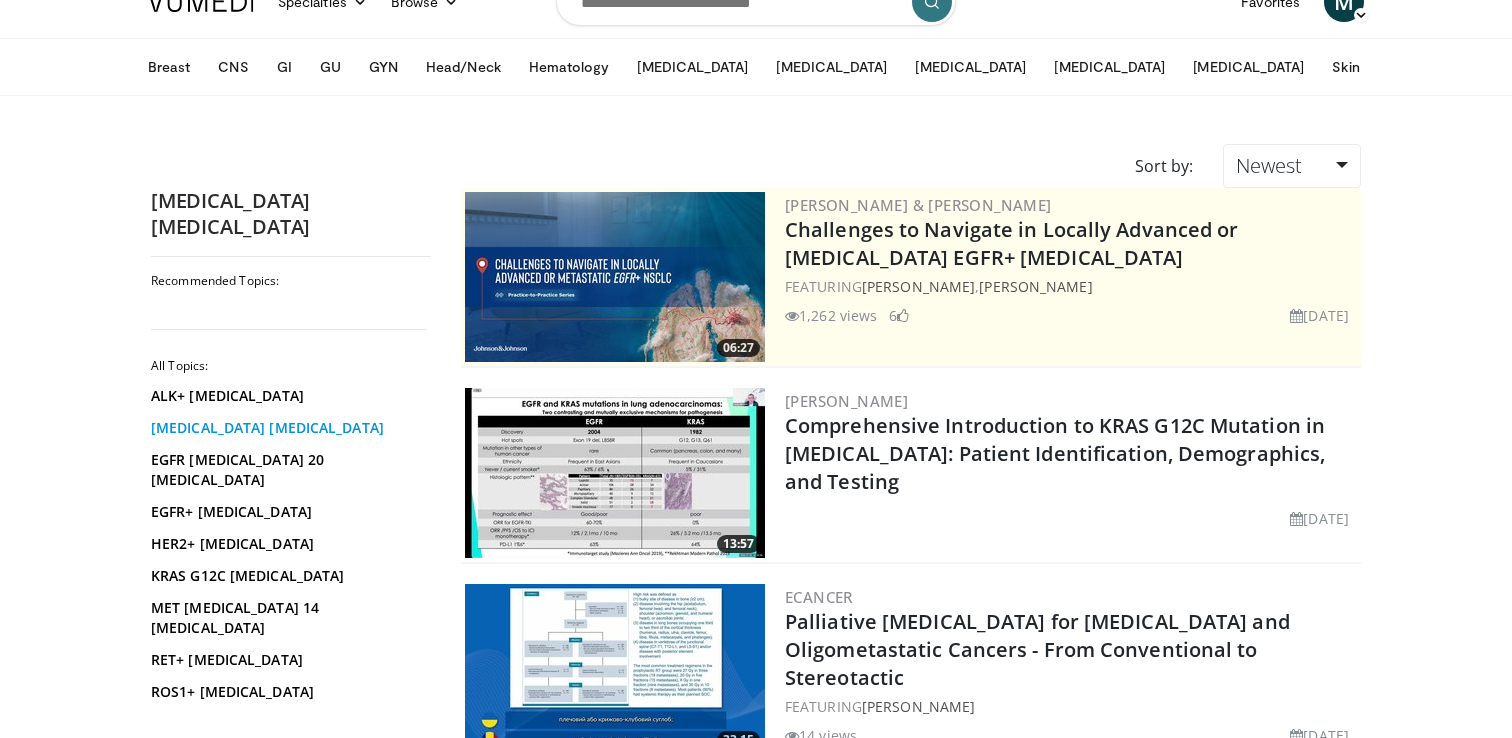 scroll, scrollTop: 94, scrollLeft: 0, axis: vertical 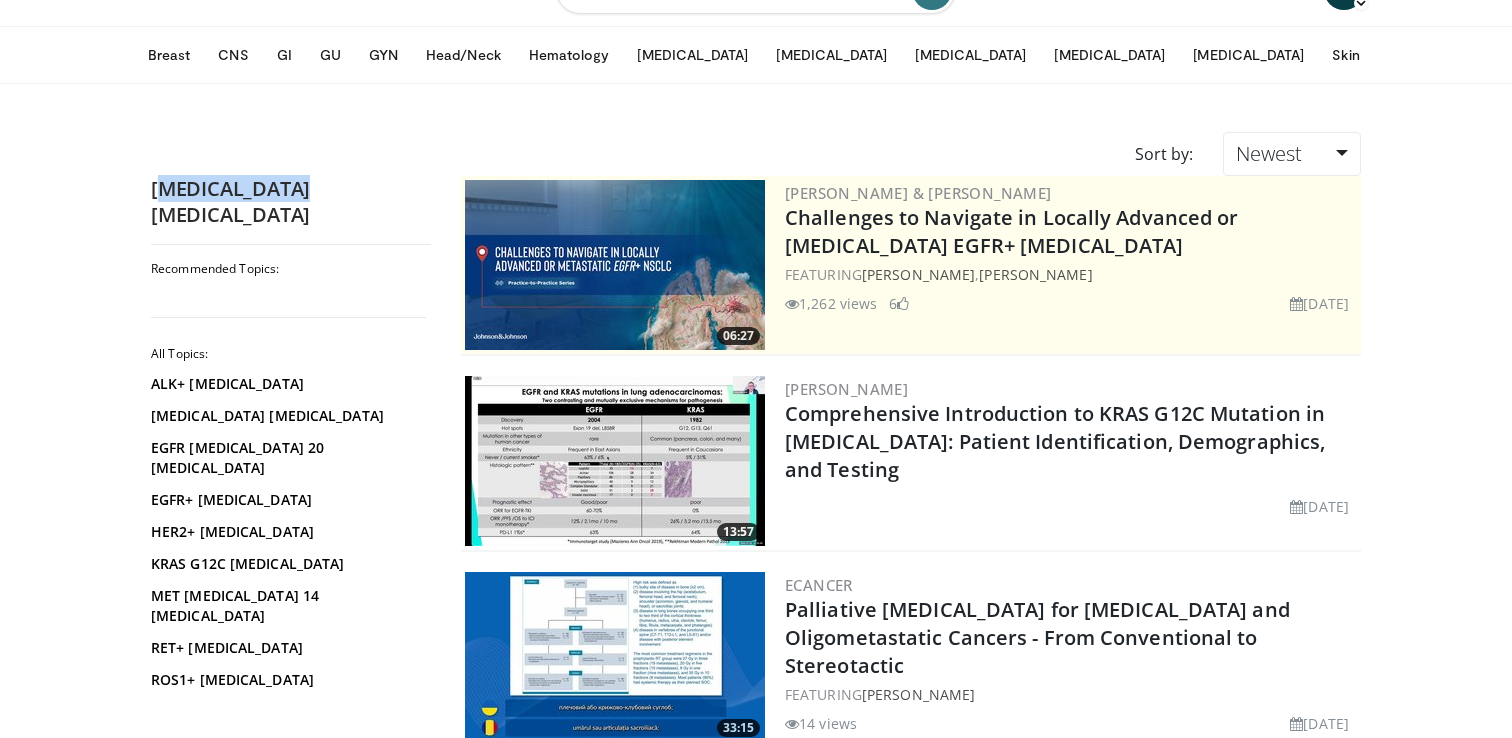 drag, startPoint x: 161, startPoint y: 196, endPoint x: 293, endPoint y: 198, distance: 132.01515 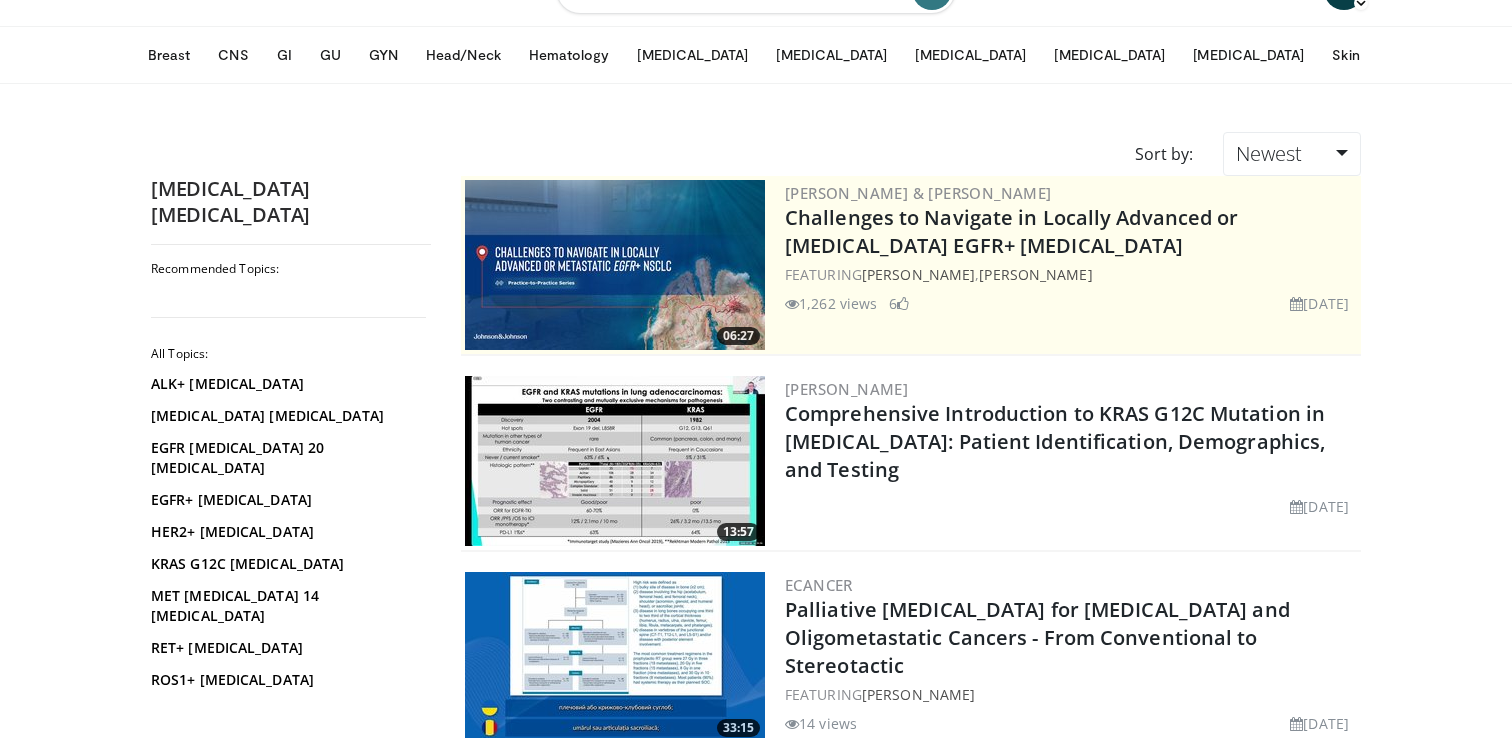 click on "Recommended Topics:" at bounding box center [288, 269] 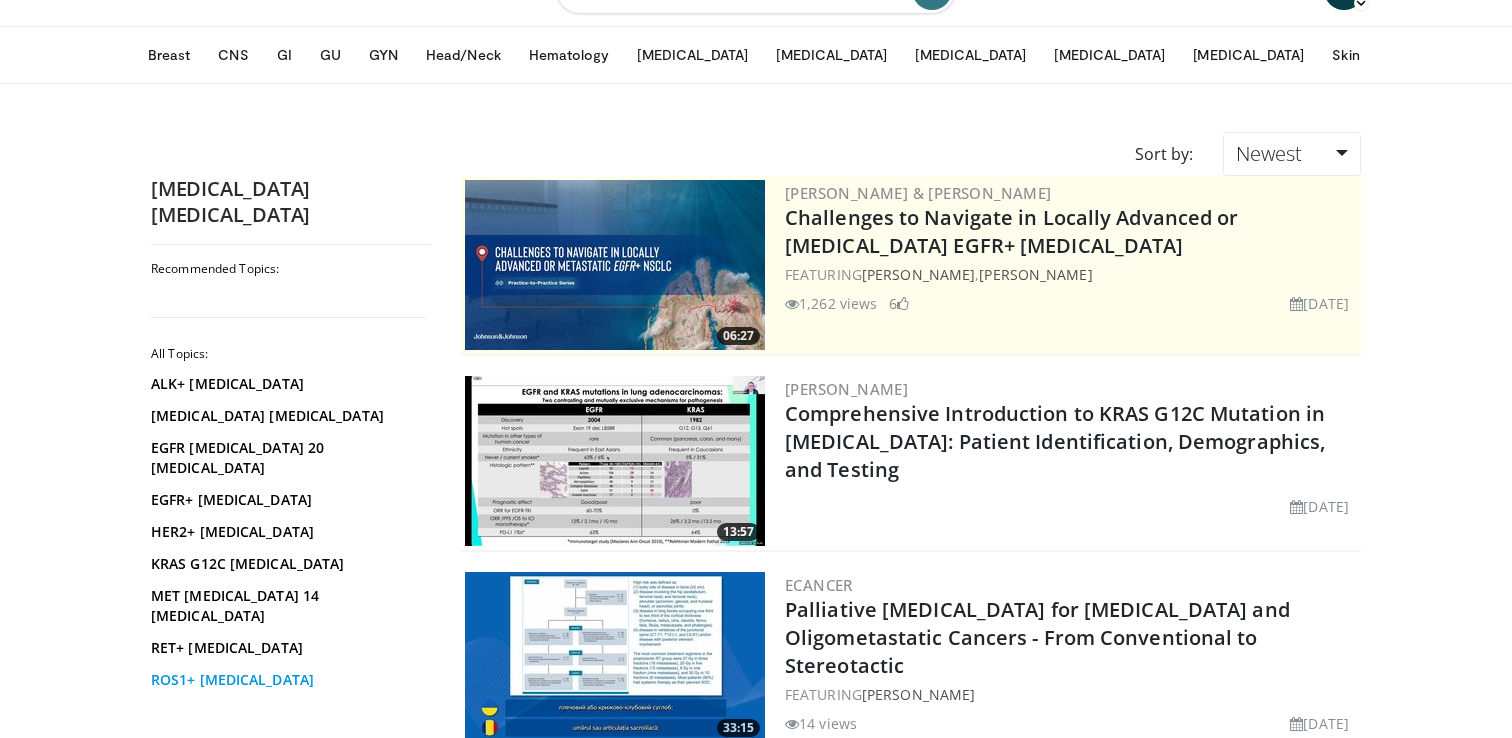 click on "ROS1+ [MEDICAL_DATA]" at bounding box center [286, 680] 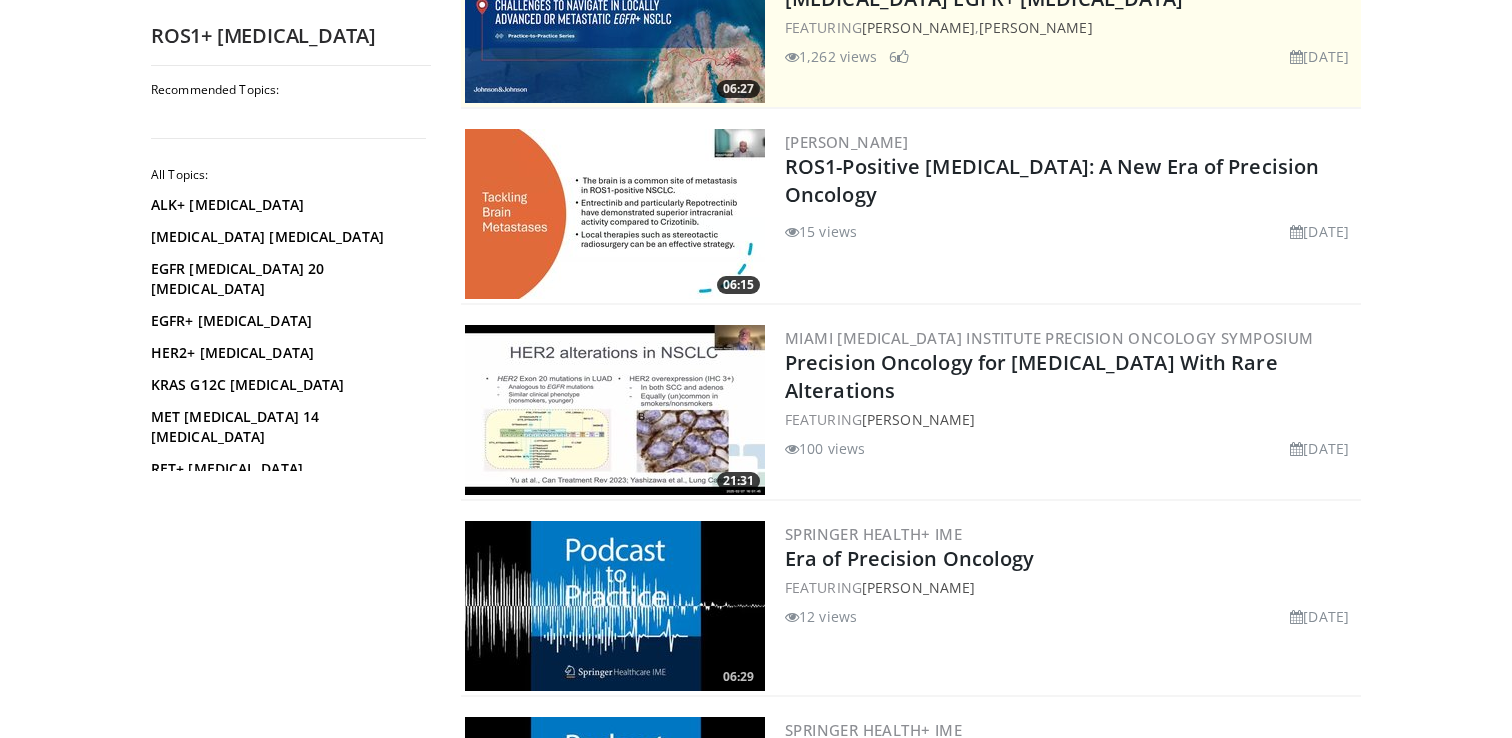 scroll, scrollTop: 0, scrollLeft: 0, axis: both 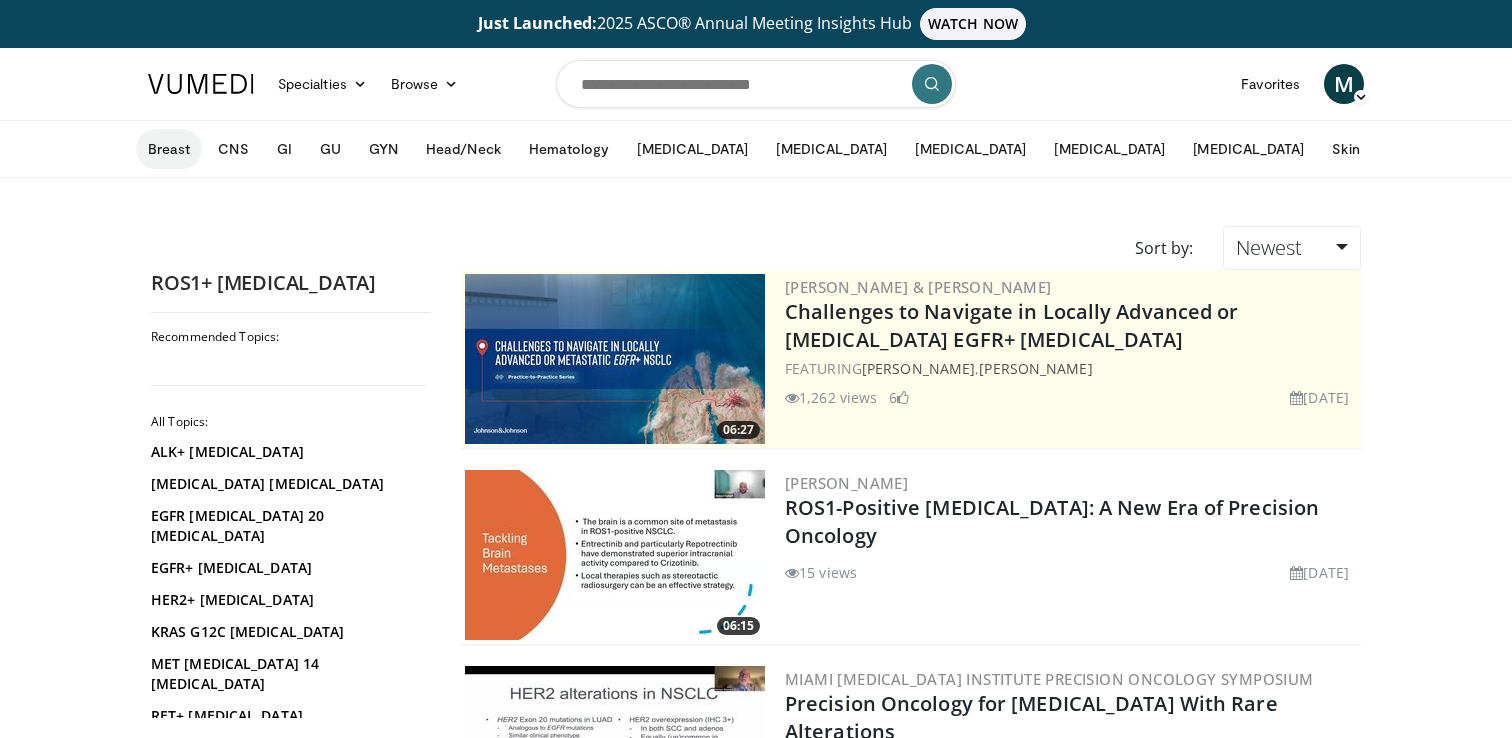click on "Breast" at bounding box center [169, 149] 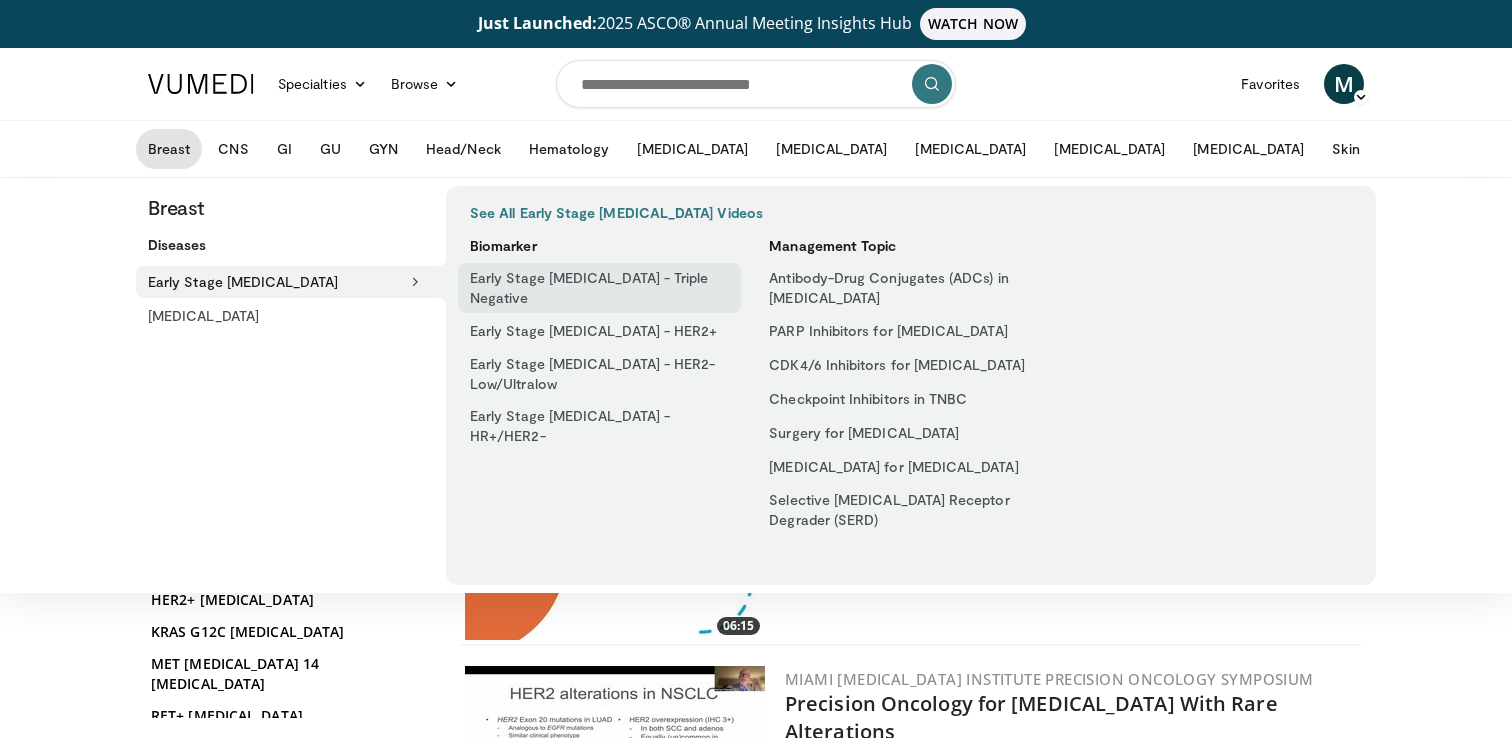 click on "Early Stage [MEDICAL_DATA] - Triple Negative" at bounding box center [599, 288] 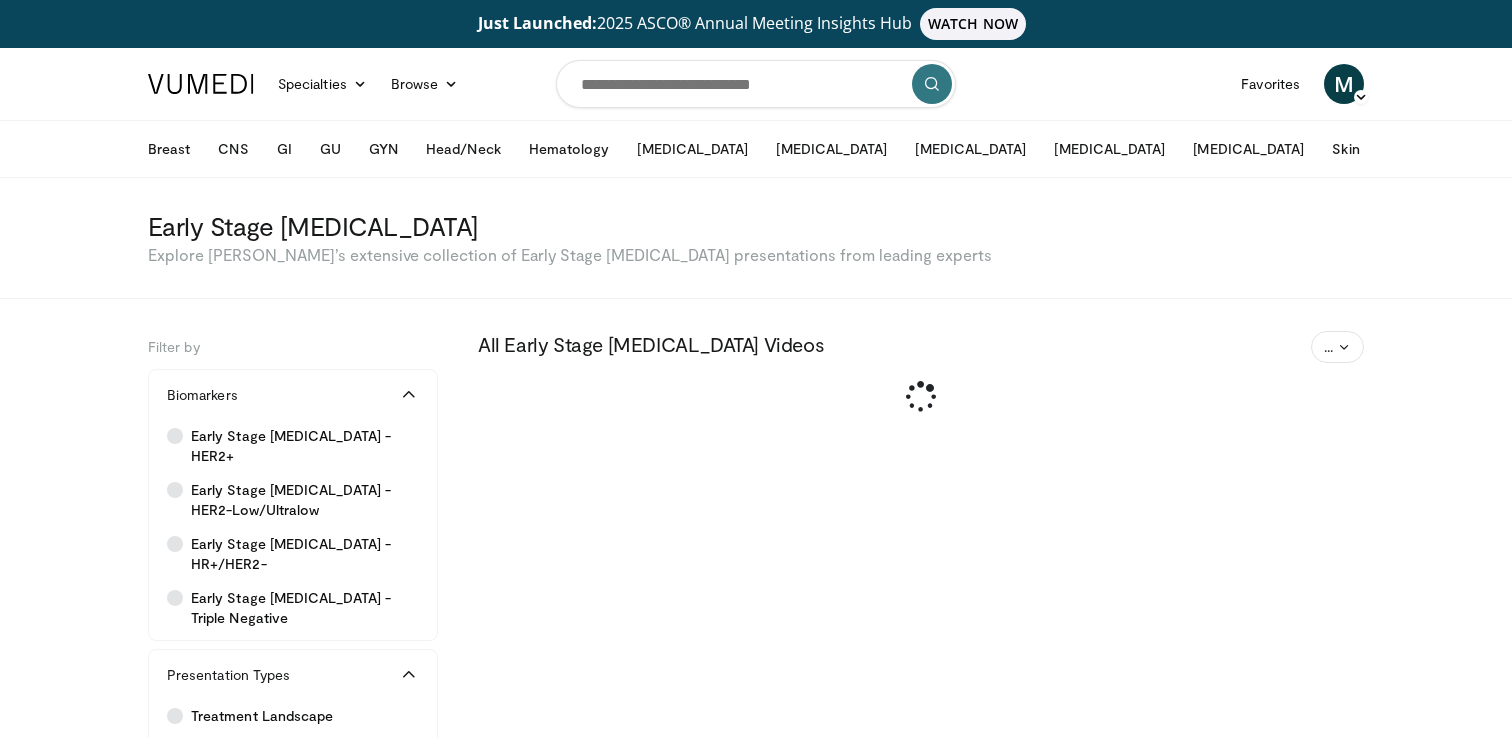 scroll, scrollTop: 0, scrollLeft: 0, axis: both 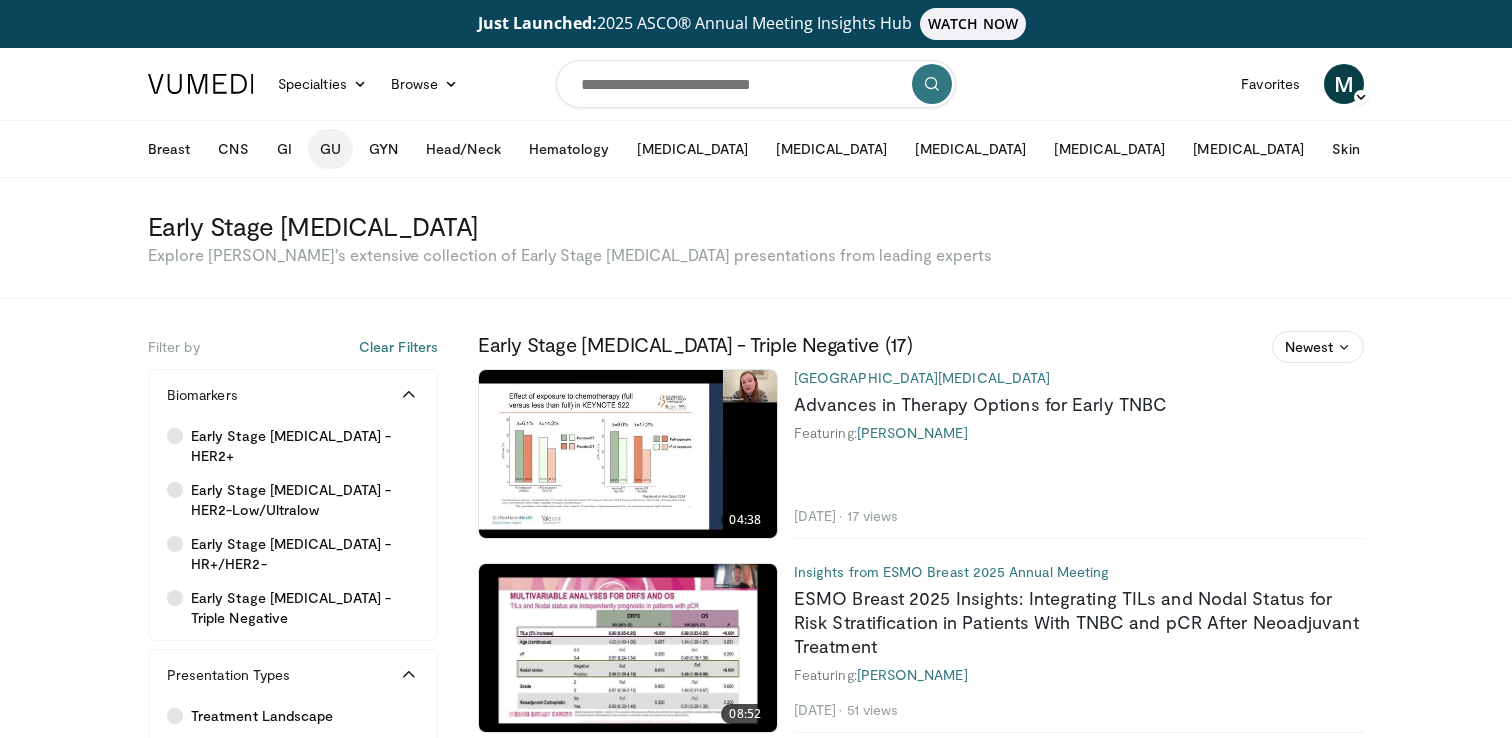 click on "GU" at bounding box center (330, 149) 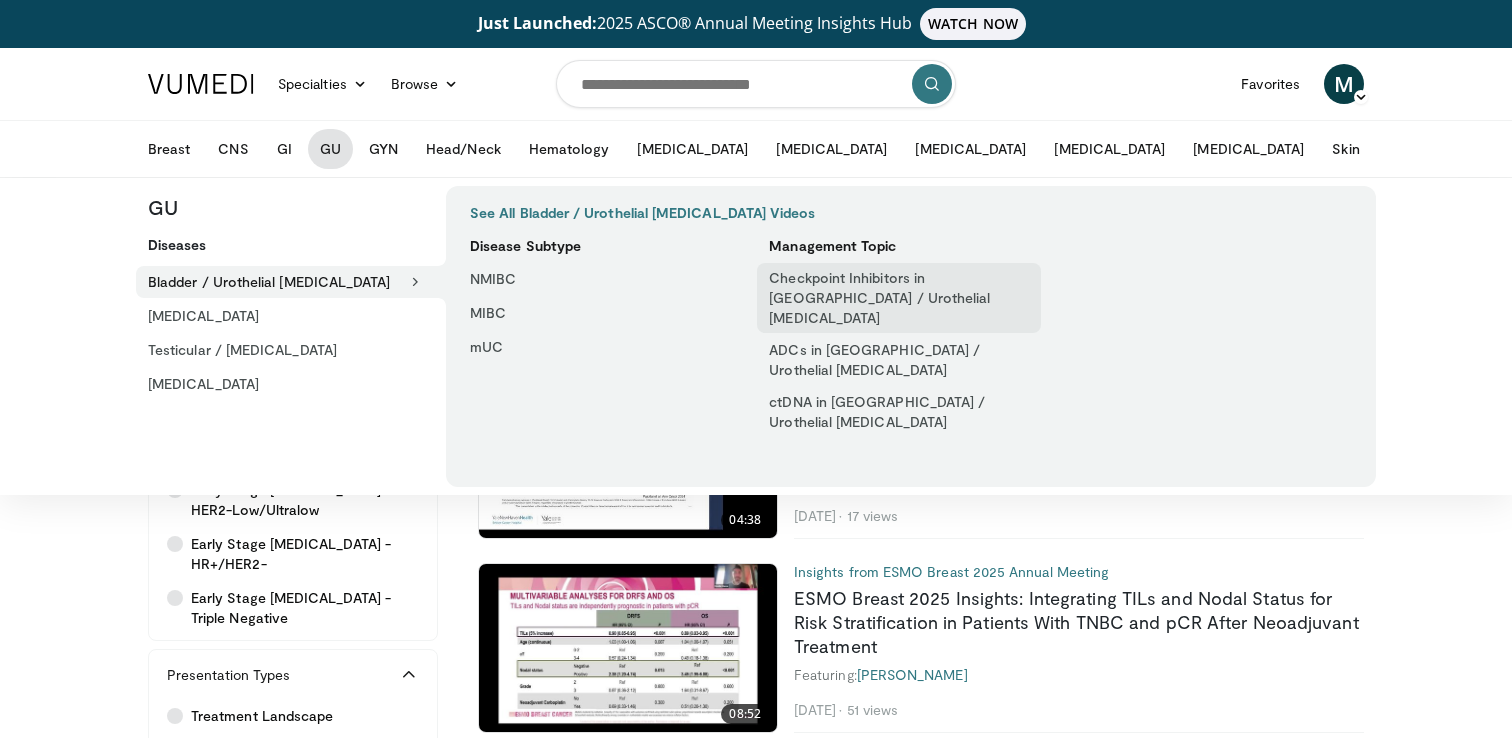 click on "Checkpoint Inhibitors in [GEOGRAPHIC_DATA] / Urothelial [MEDICAL_DATA]" at bounding box center [898, 298] 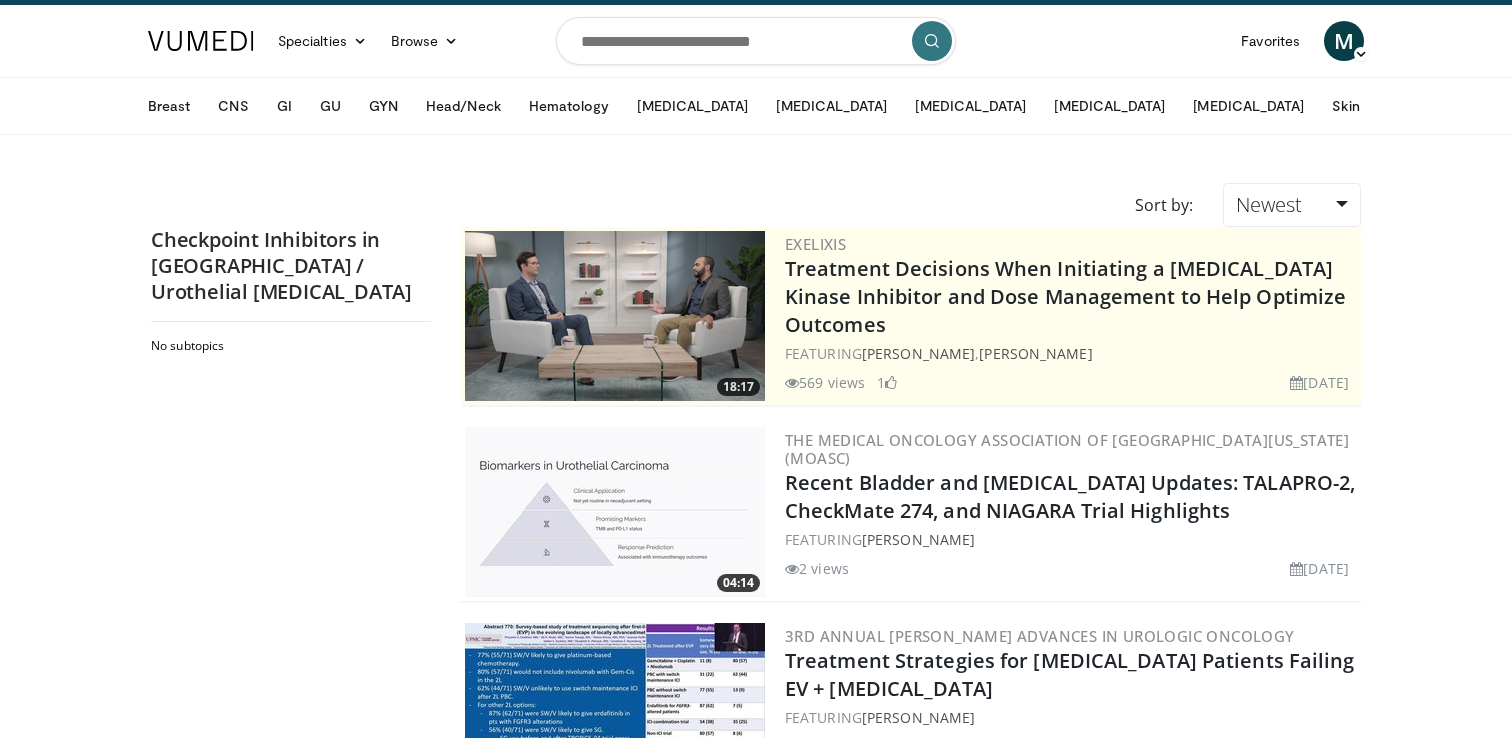 scroll, scrollTop: 41, scrollLeft: 0, axis: vertical 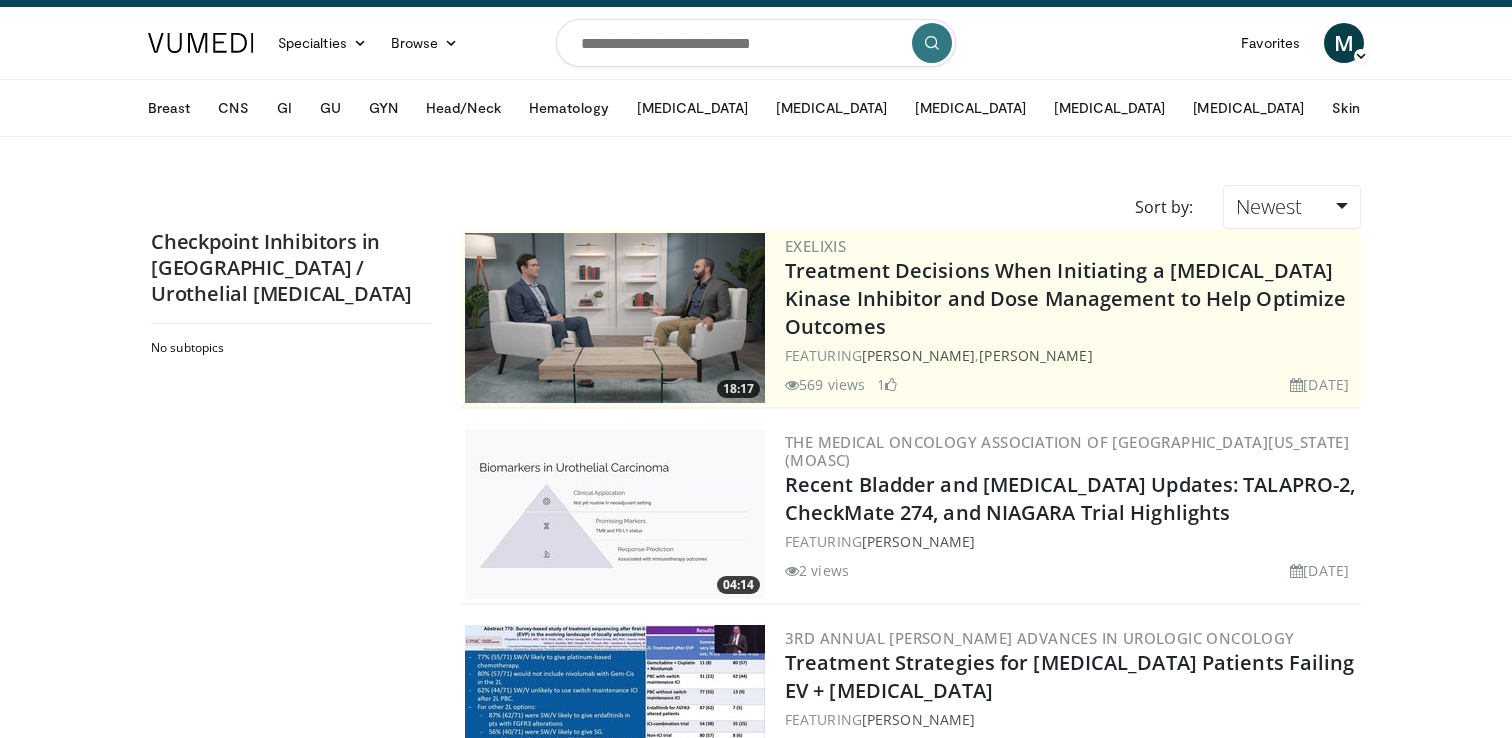 click on "Breast
Early Stage [MEDICAL_DATA]
Early Stage [MEDICAL_DATA] - Triple Negative
Early Stage [MEDICAL_DATA] - HER2+
Early Stage [MEDICAL_DATA] - HER2-Low/Ultralow
Early Stage [MEDICAL_DATA] - HR+/HER2-
Antibody-Drug Conjugates (ADCs) in [MEDICAL_DATA]" at bounding box center (795, 108) 